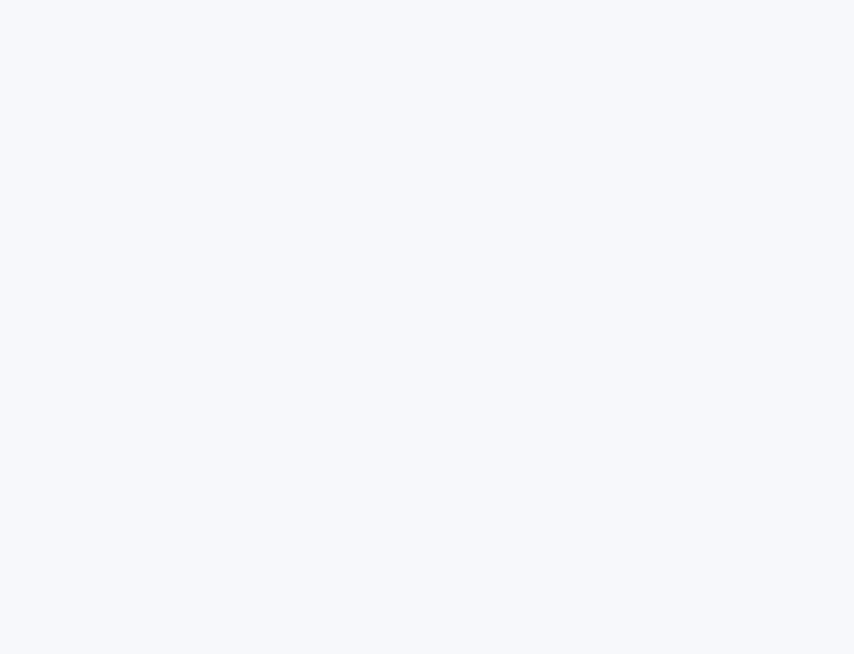 scroll, scrollTop: 0, scrollLeft: 0, axis: both 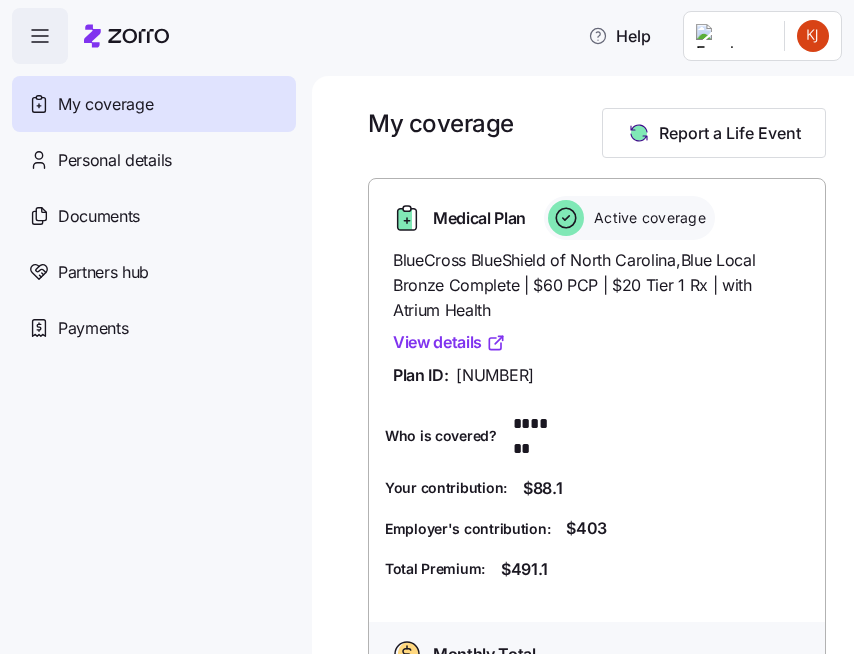 click on "Active coverage" at bounding box center [647, 218] 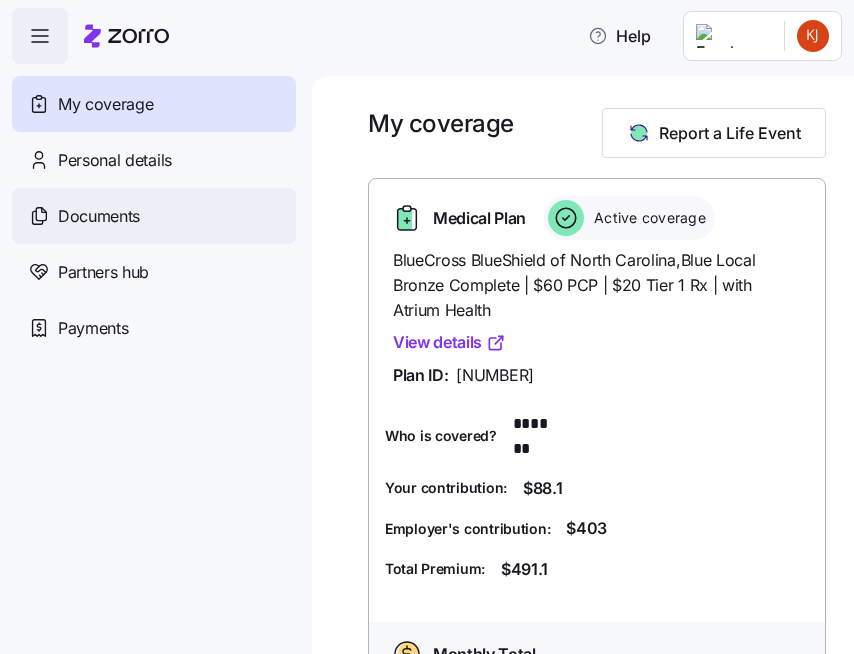 click on "Documents" at bounding box center [99, 216] 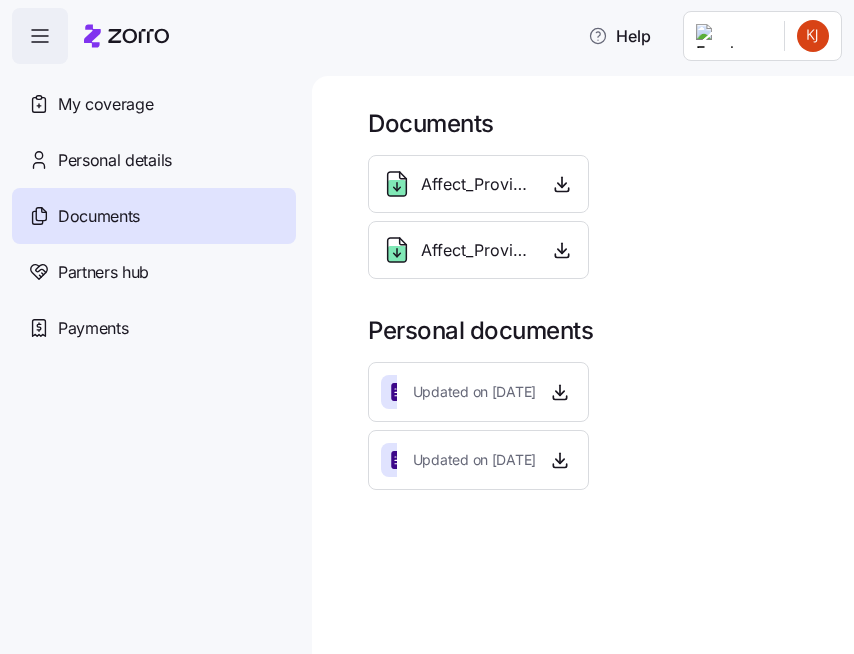 click on "Affect_Provider_Group_-_Allowance_Model_-_[YEAR].pdf" at bounding box center [476, 184] 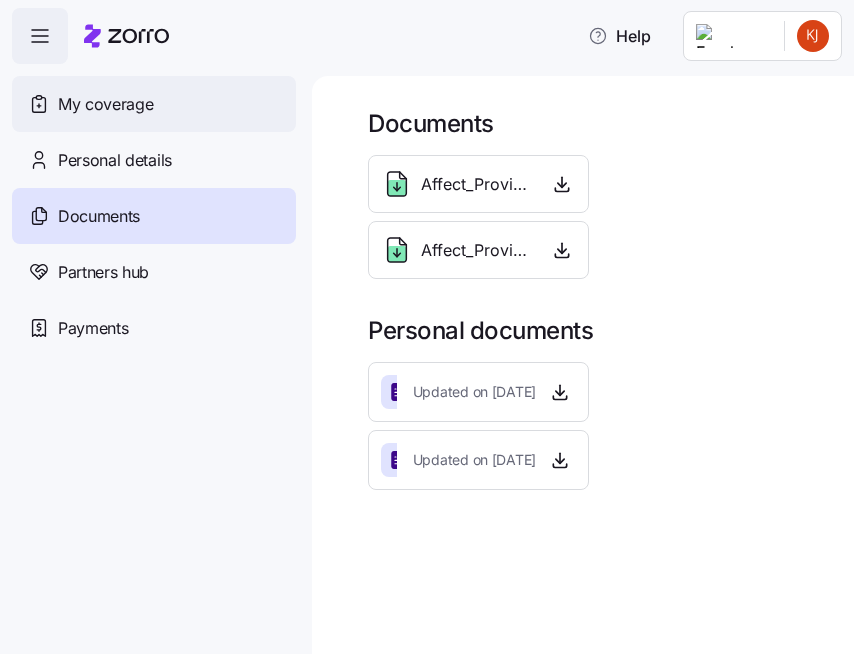 click on "My coverage" at bounding box center (105, 104) 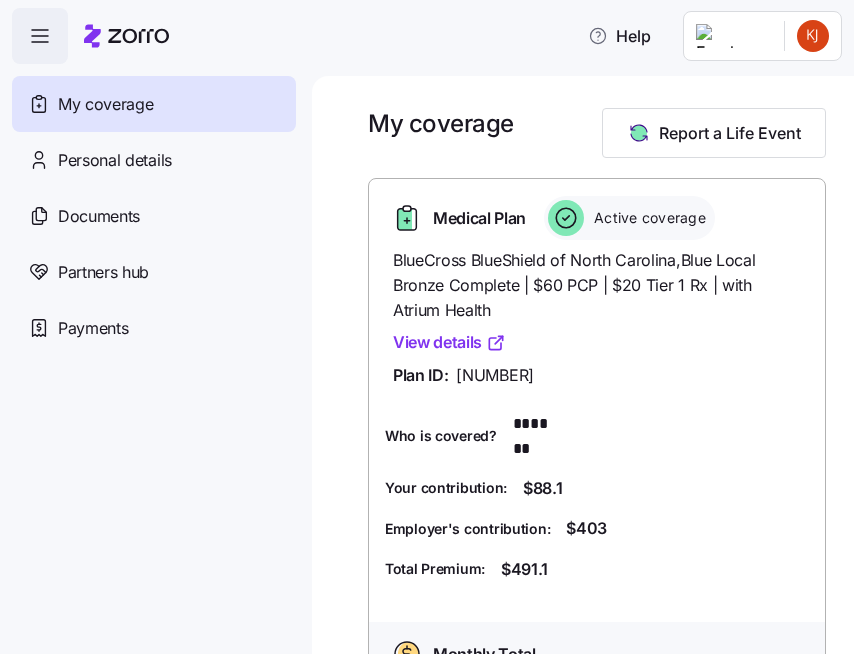 click 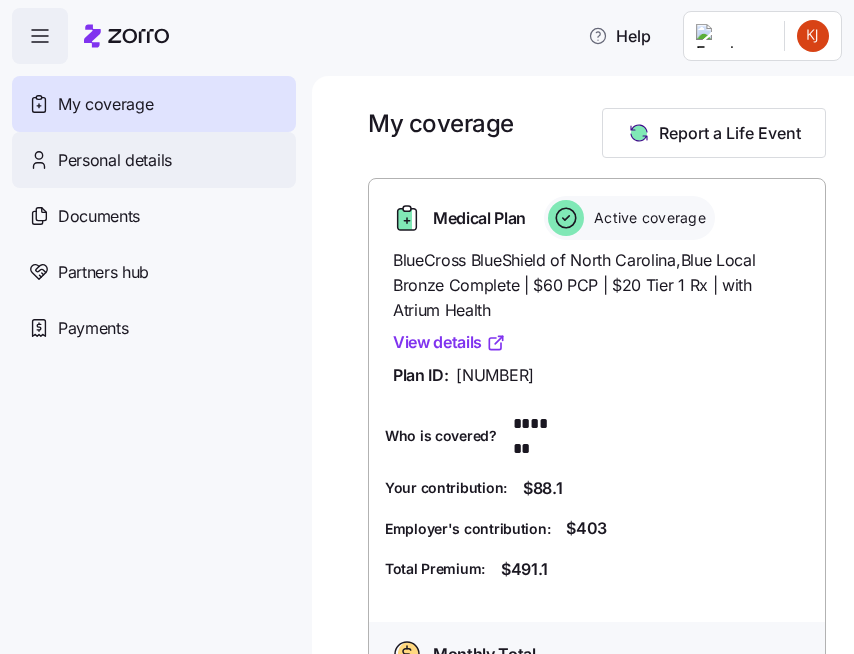 click on "Personal details" at bounding box center [115, 160] 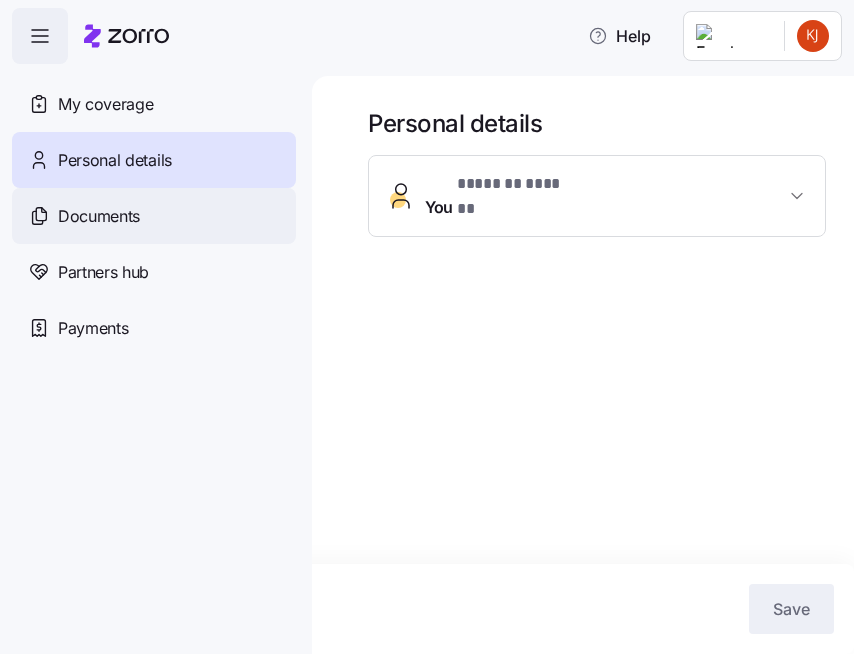 click on "Documents" at bounding box center [154, 216] 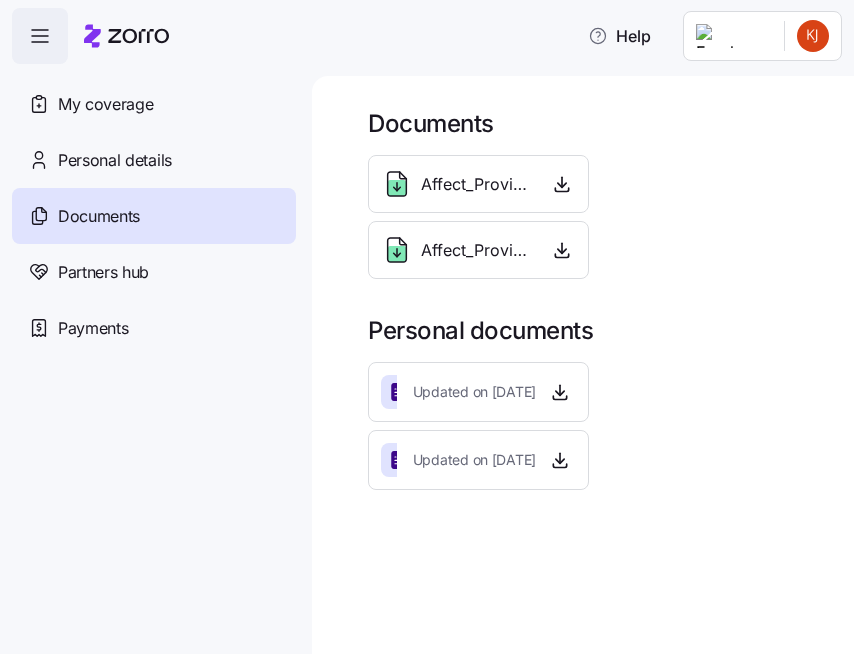 click on "Affect_Provider_Group_-_Allowance_Model_-_[YEAR].pdf" at bounding box center [476, 184] 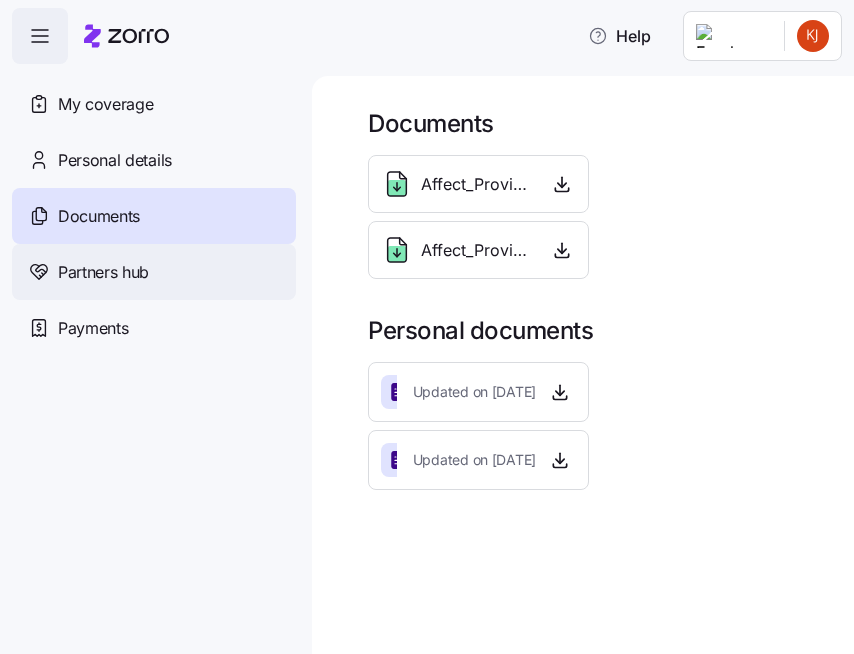 click on "Partners hub" at bounding box center [154, 272] 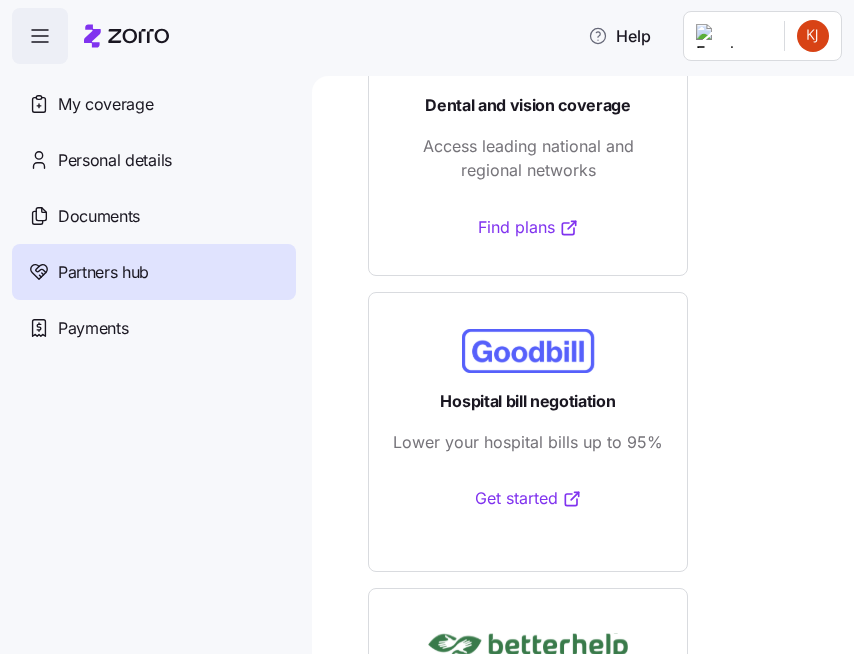 scroll, scrollTop: 0, scrollLeft: 0, axis: both 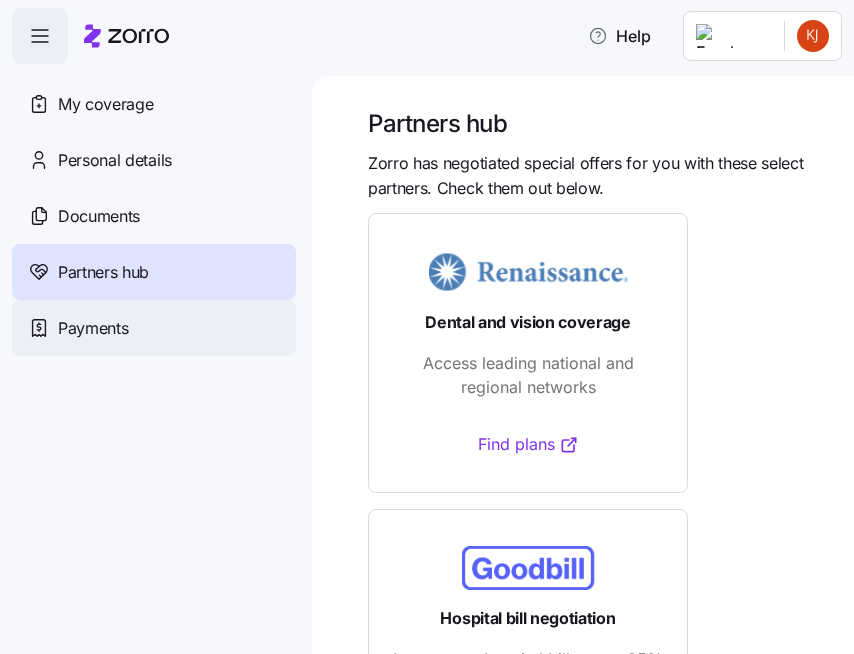 click on "Payments" at bounding box center (93, 328) 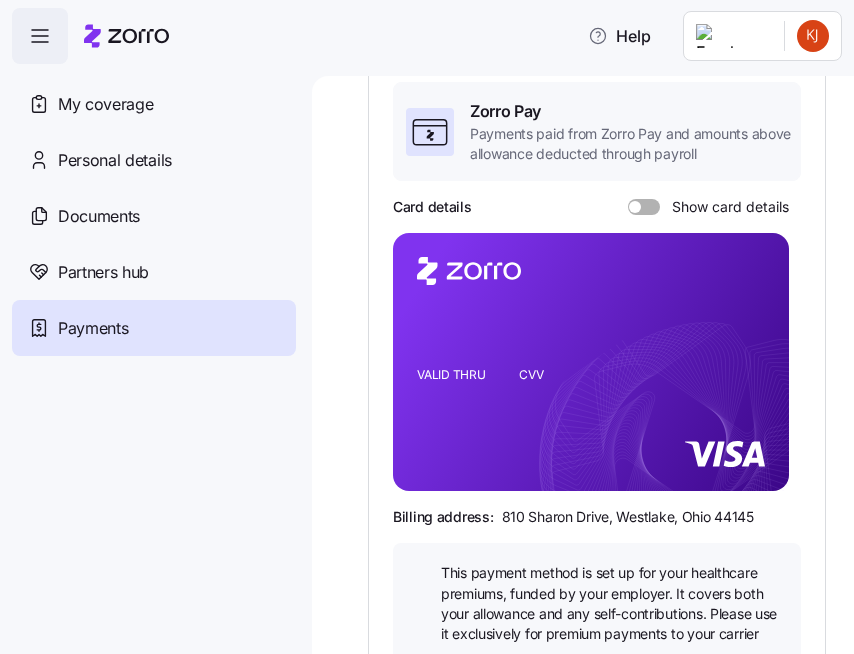 scroll, scrollTop: 0, scrollLeft: 0, axis: both 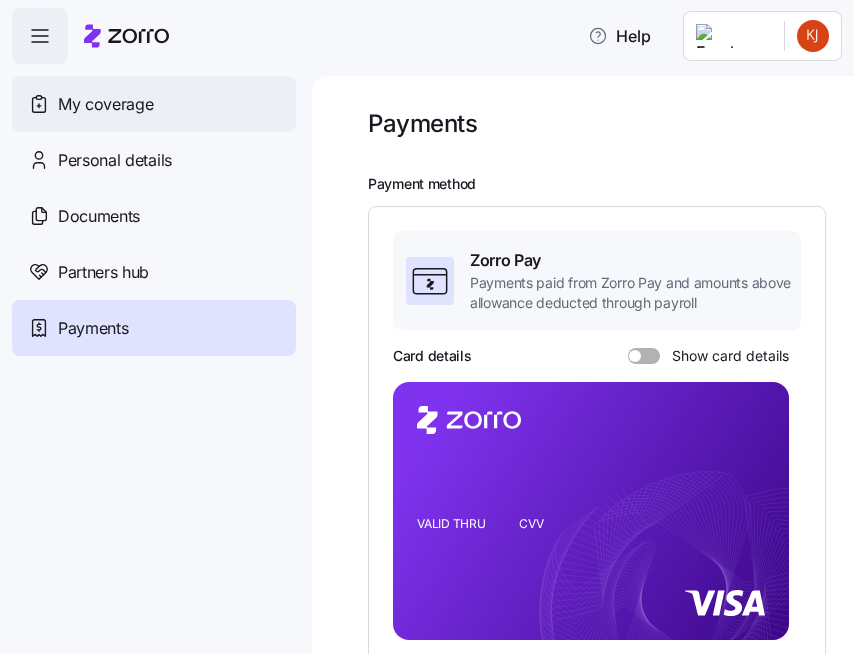 click on "My coverage" at bounding box center [105, 104] 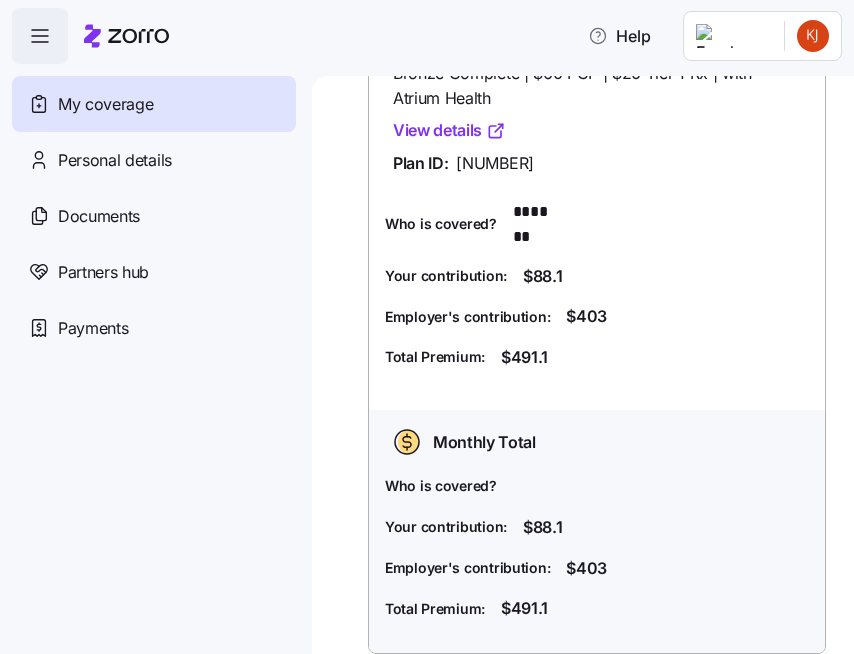 scroll, scrollTop: 213, scrollLeft: 0, axis: vertical 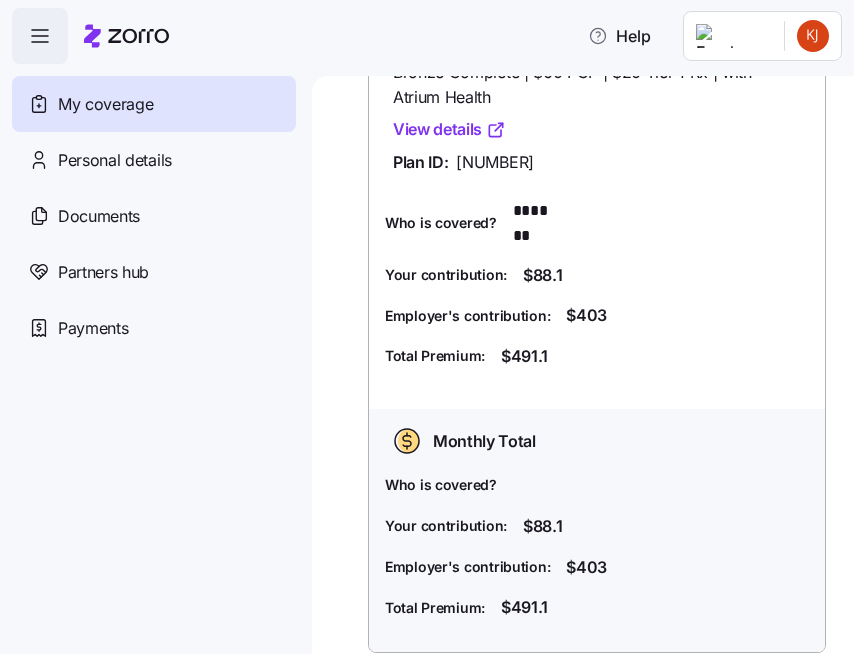 click on "View details" at bounding box center (449, 129) 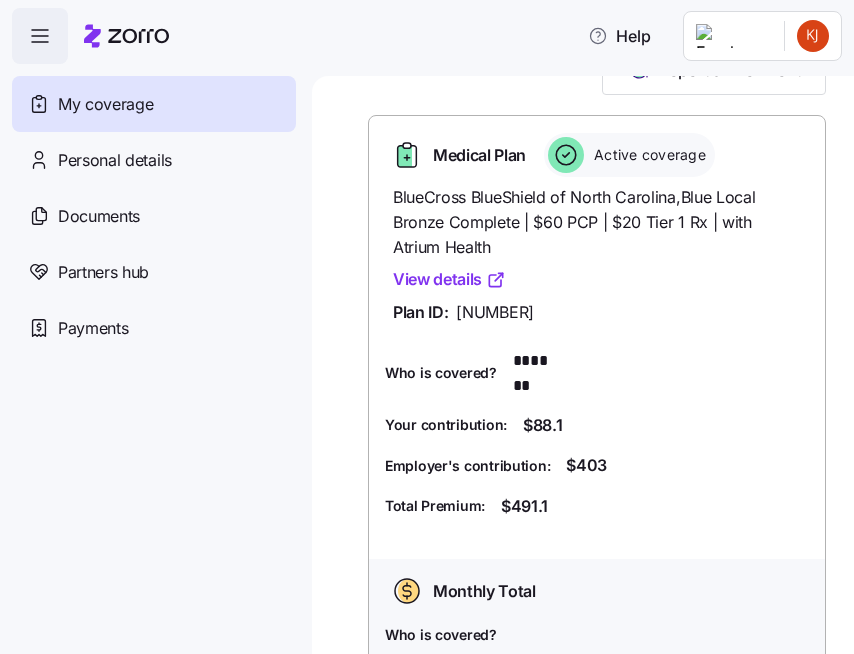 scroll, scrollTop: 0, scrollLeft: 0, axis: both 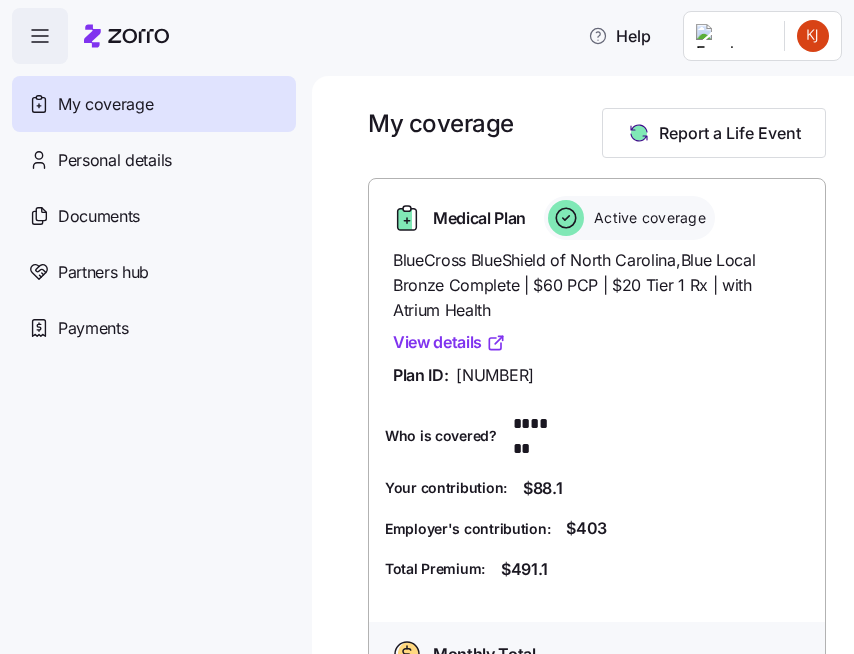 click 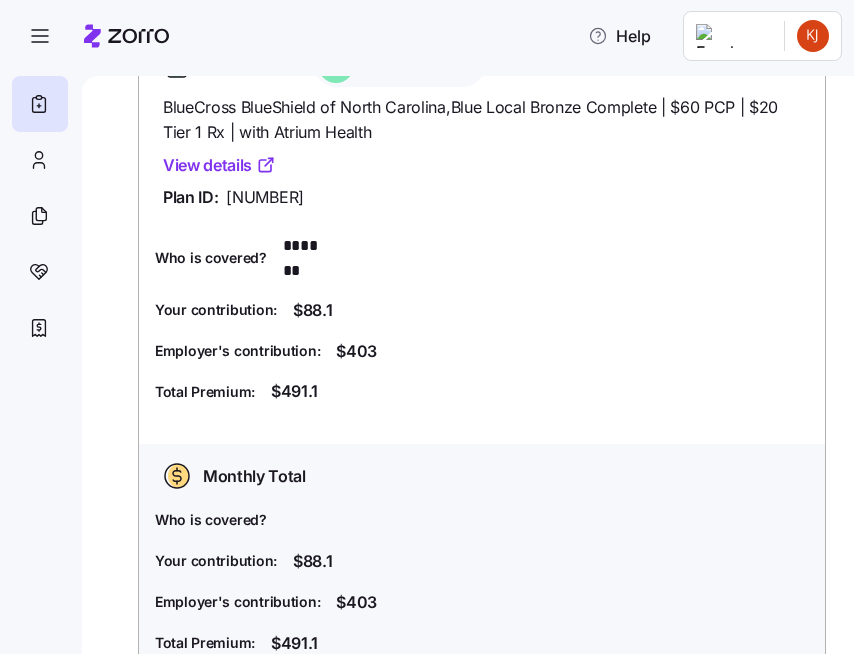 scroll, scrollTop: 0, scrollLeft: 0, axis: both 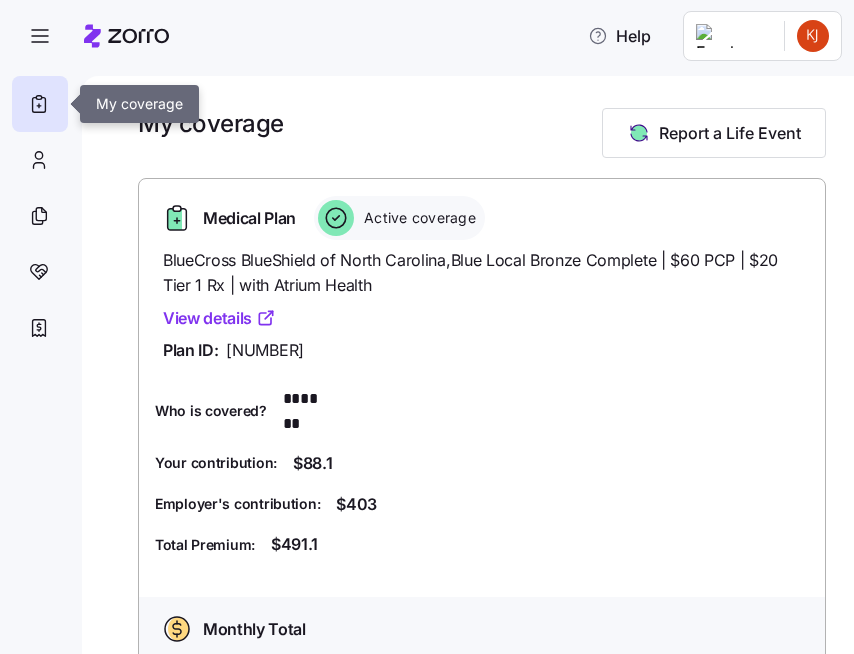 click at bounding box center [40, 104] 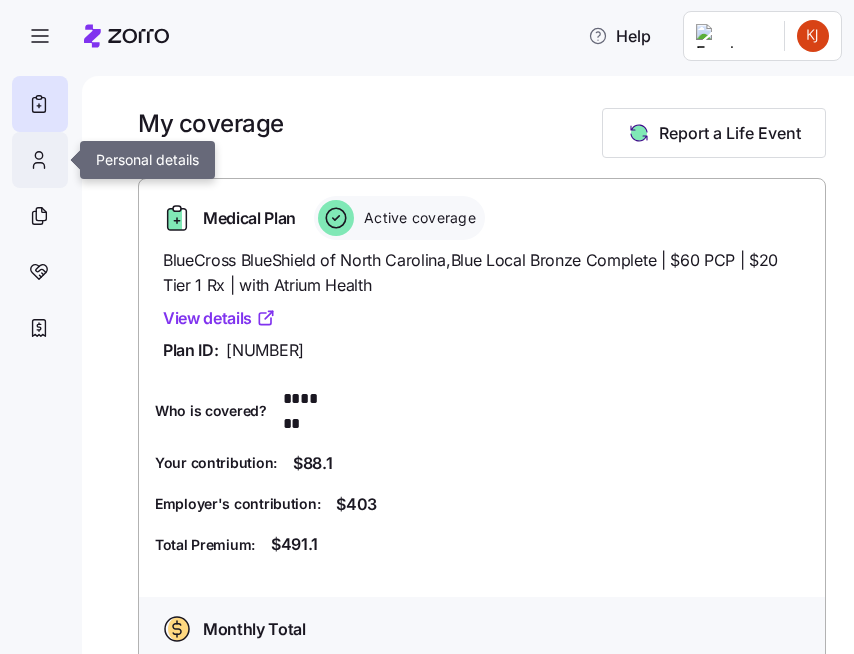 click 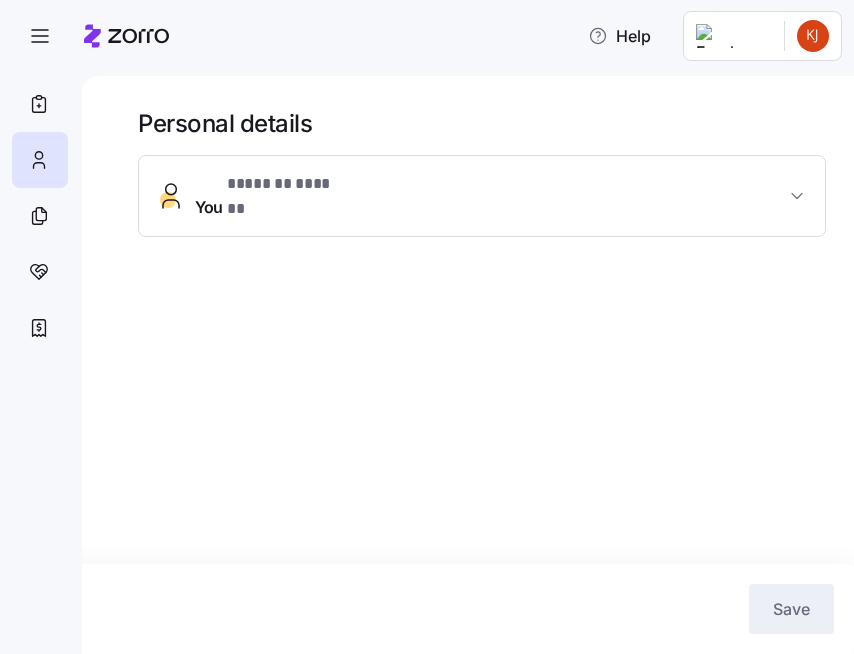 click on "* *******   ****** *" at bounding box center (283, 184) 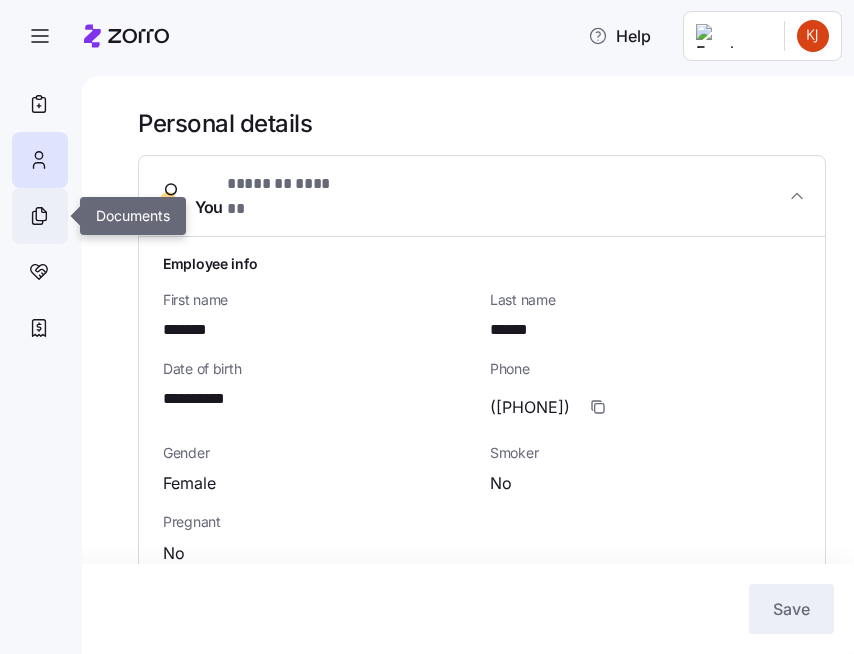 click 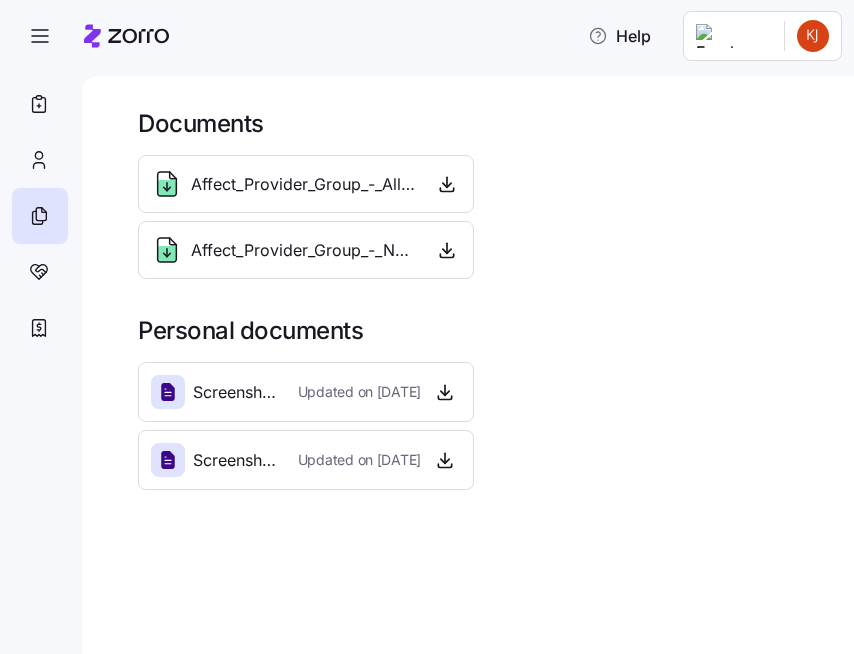 click on "Updated on [DATE]" at bounding box center [359, 392] 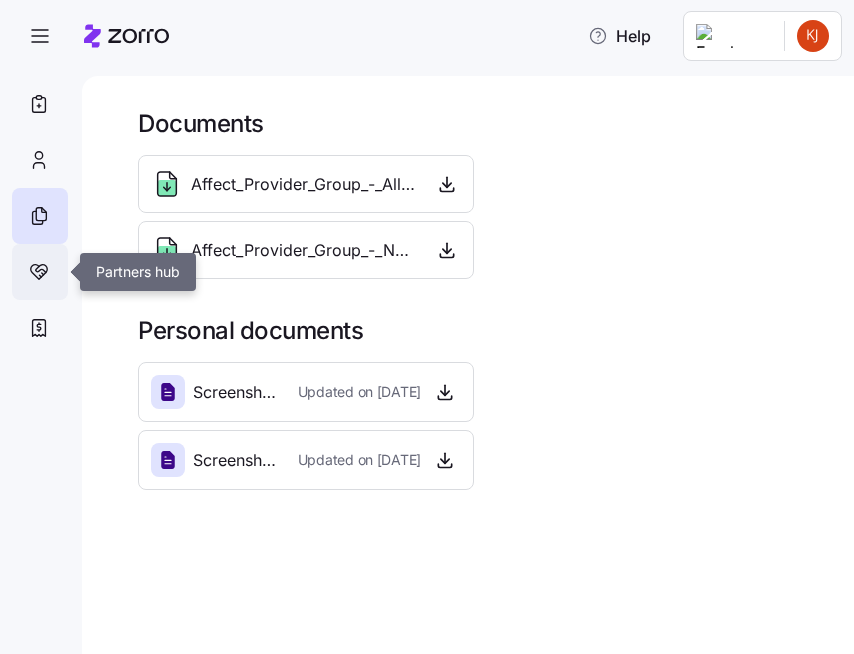 click at bounding box center (40, 272) 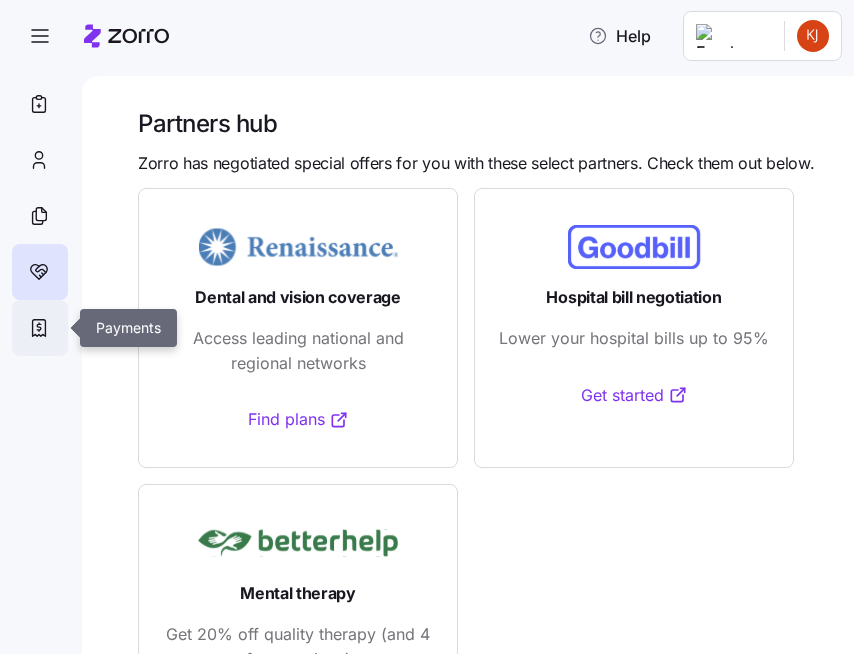 click 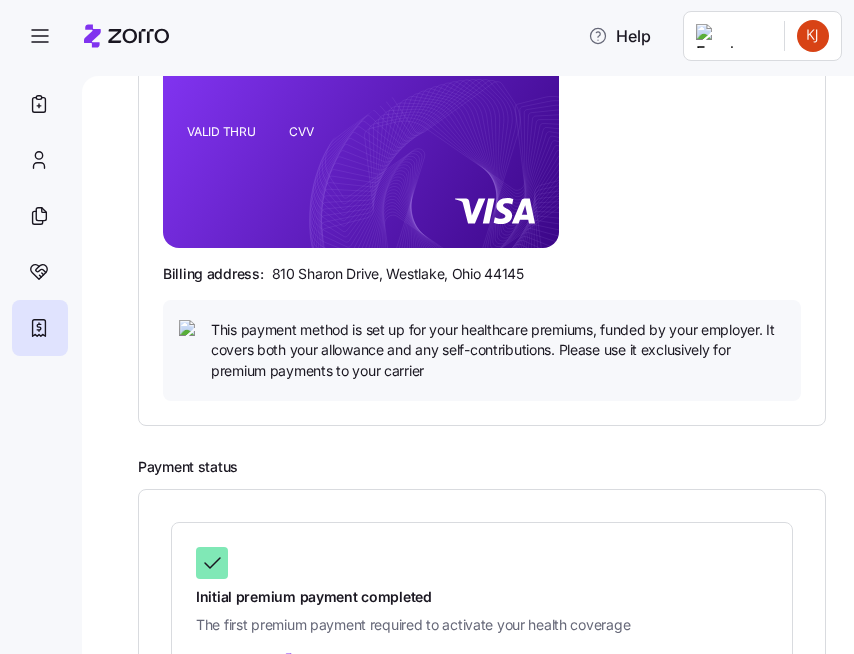 scroll, scrollTop: 0, scrollLeft: 0, axis: both 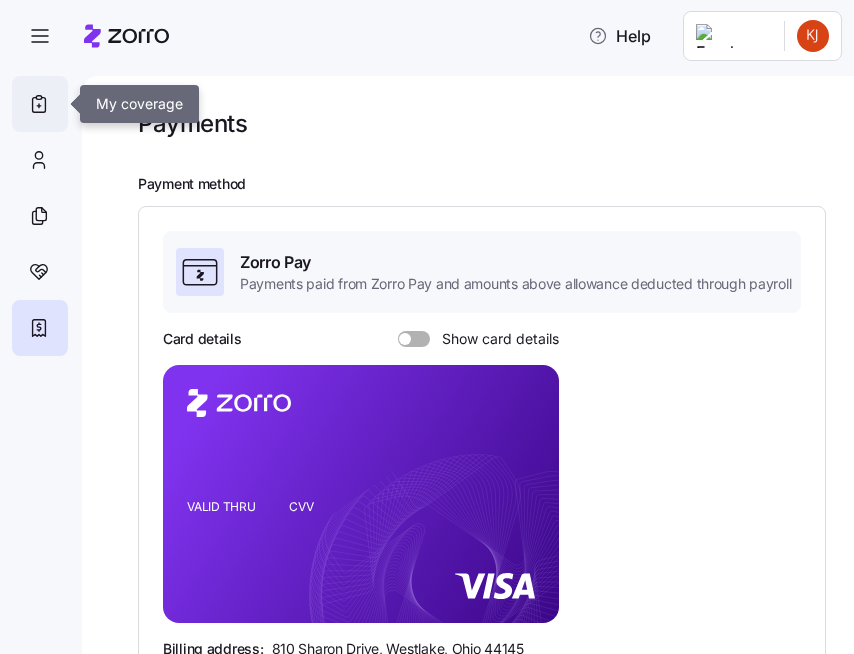click 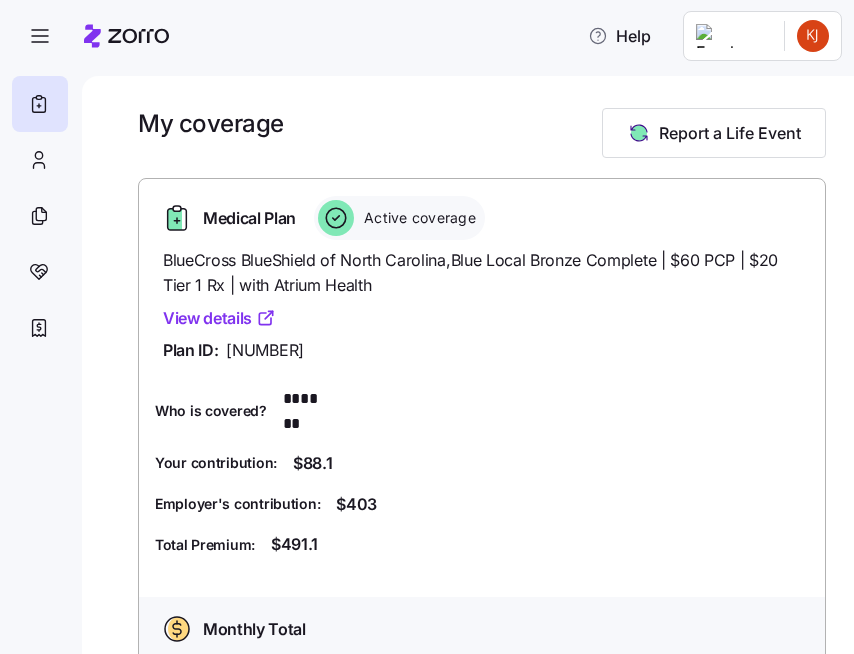 click on "Active coverage" at bounding box center [417, 218] 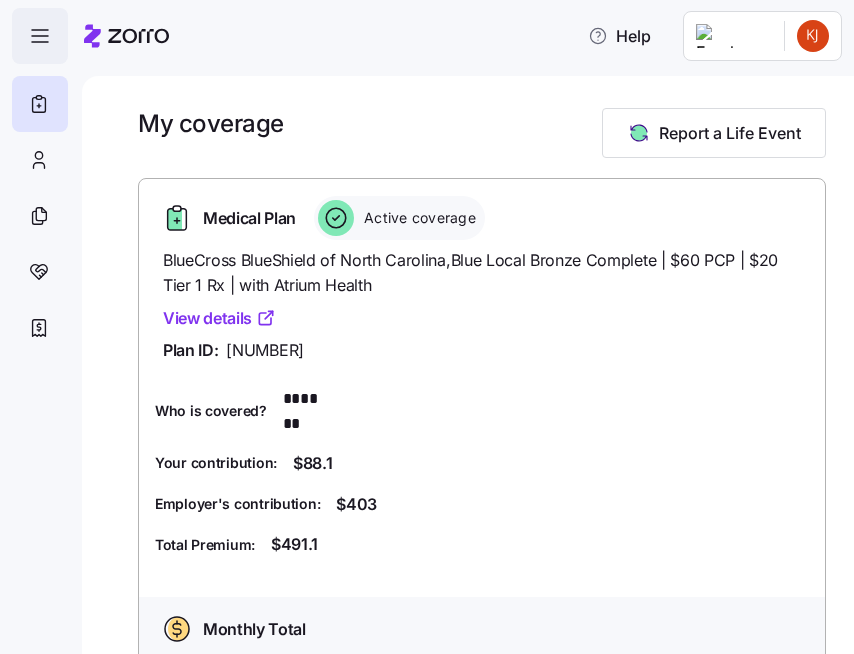click 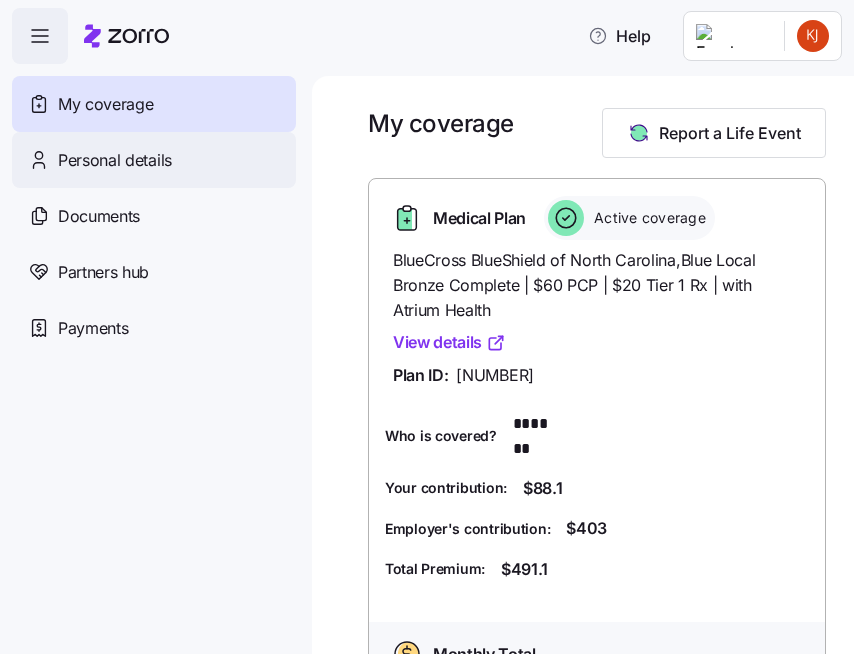 click on "Personal details" at bounding box center (115, 160) 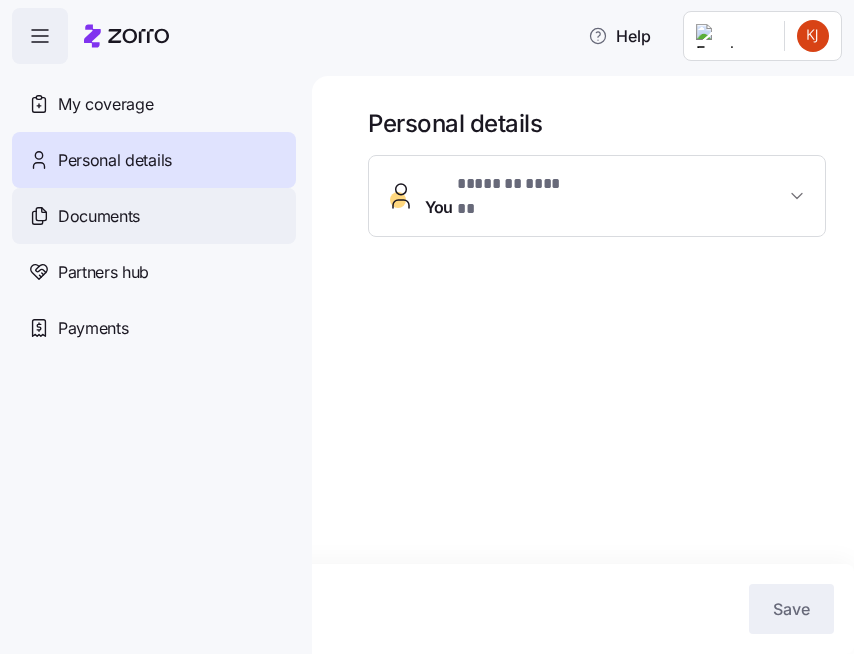 click on "Documents" at bounding box center (154, 216) 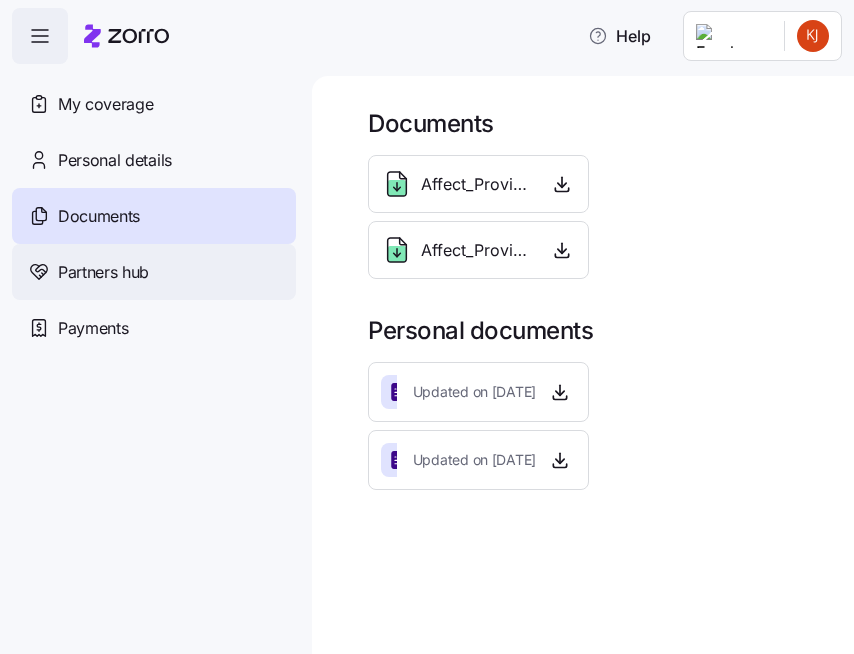 click on "Partners hub" at bounding box center [103, 272] 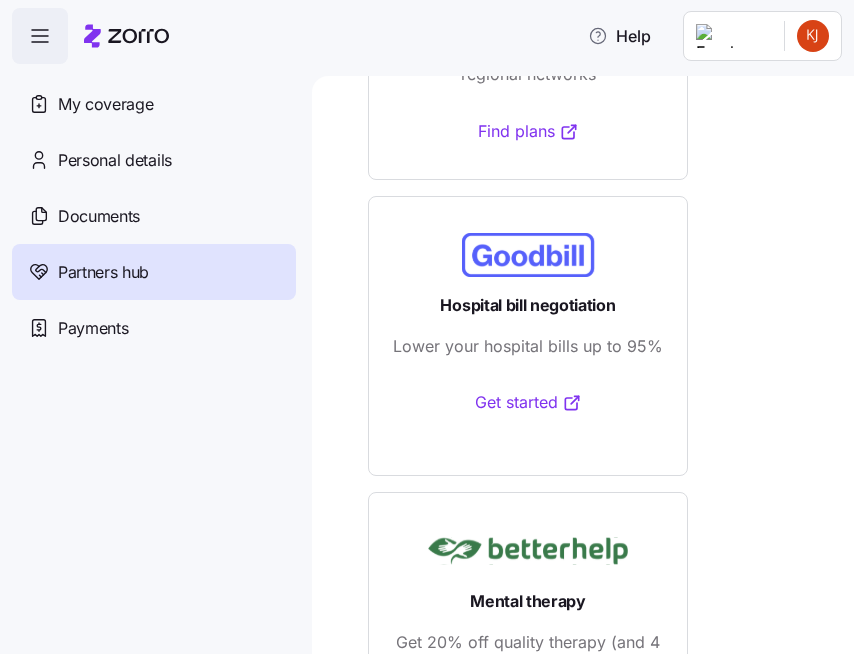 scroll, scrollTop: 455, scrollLeft: 0, axis: vertical 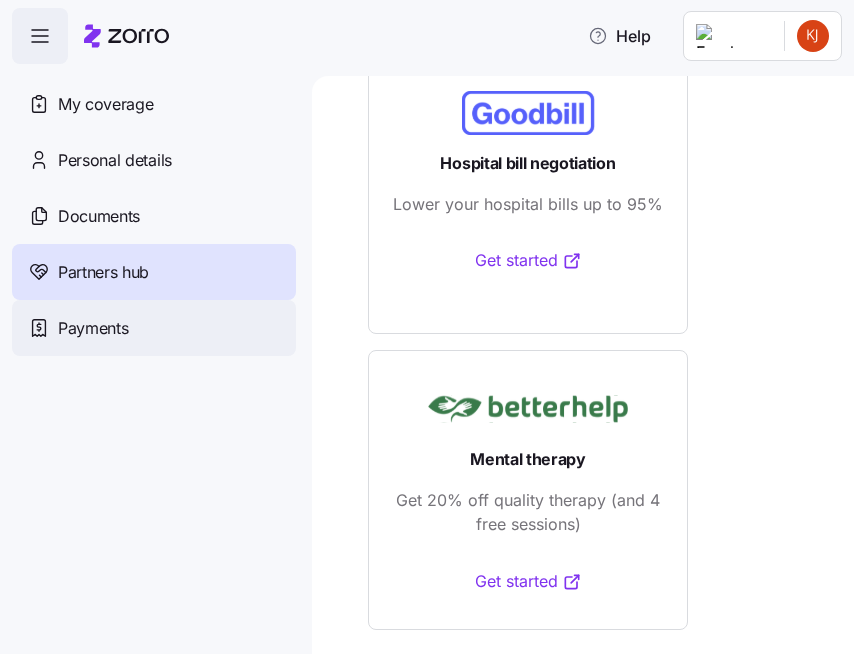 click on "Payments" at bounding box center [93, 328] 